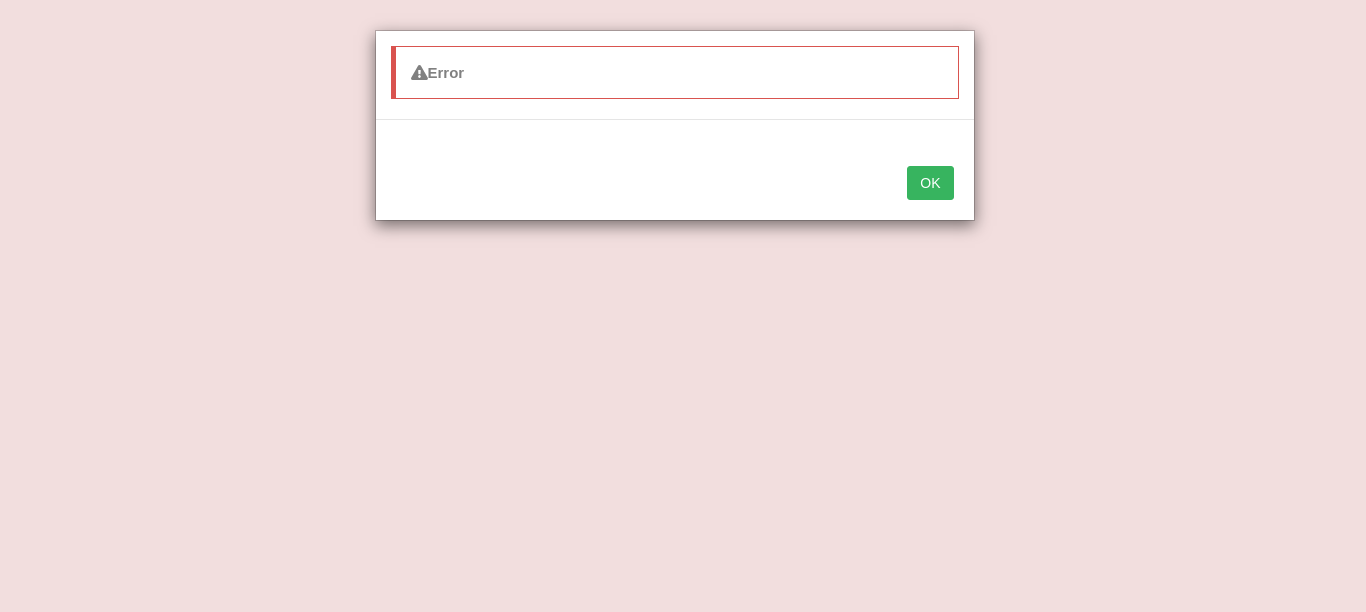 scroll, scrollTop: 0, scrollLeft: 0, axis: both 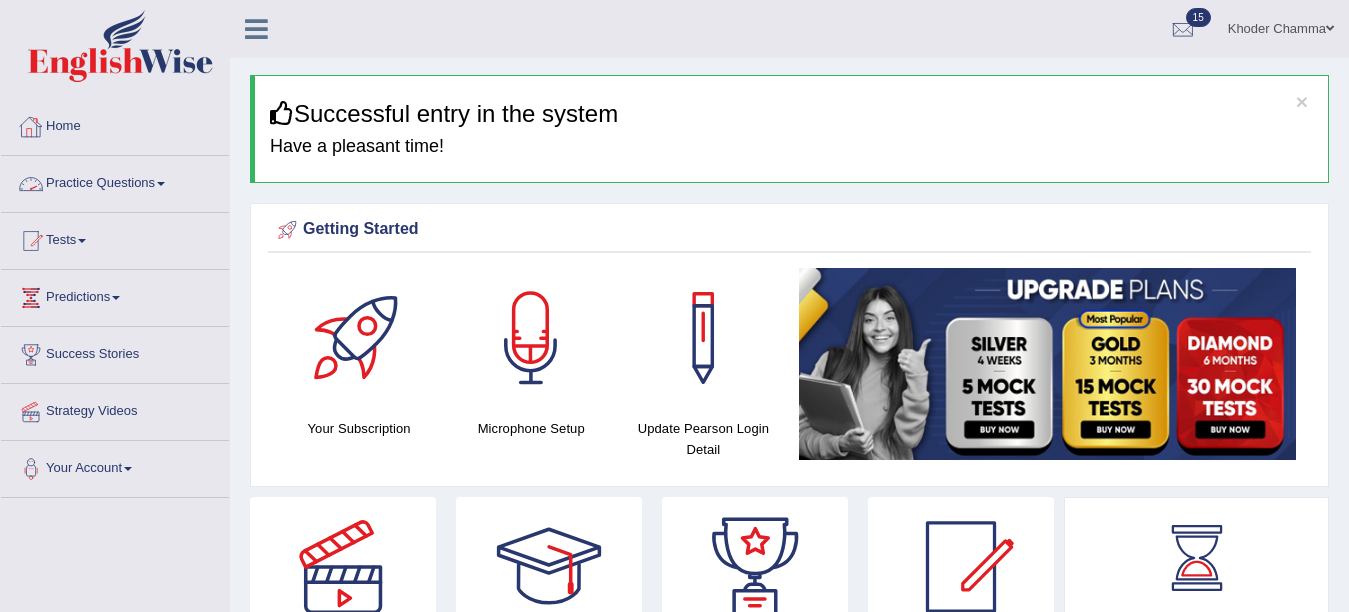 click on "Practice Questions" at bounding box center [115, 181] 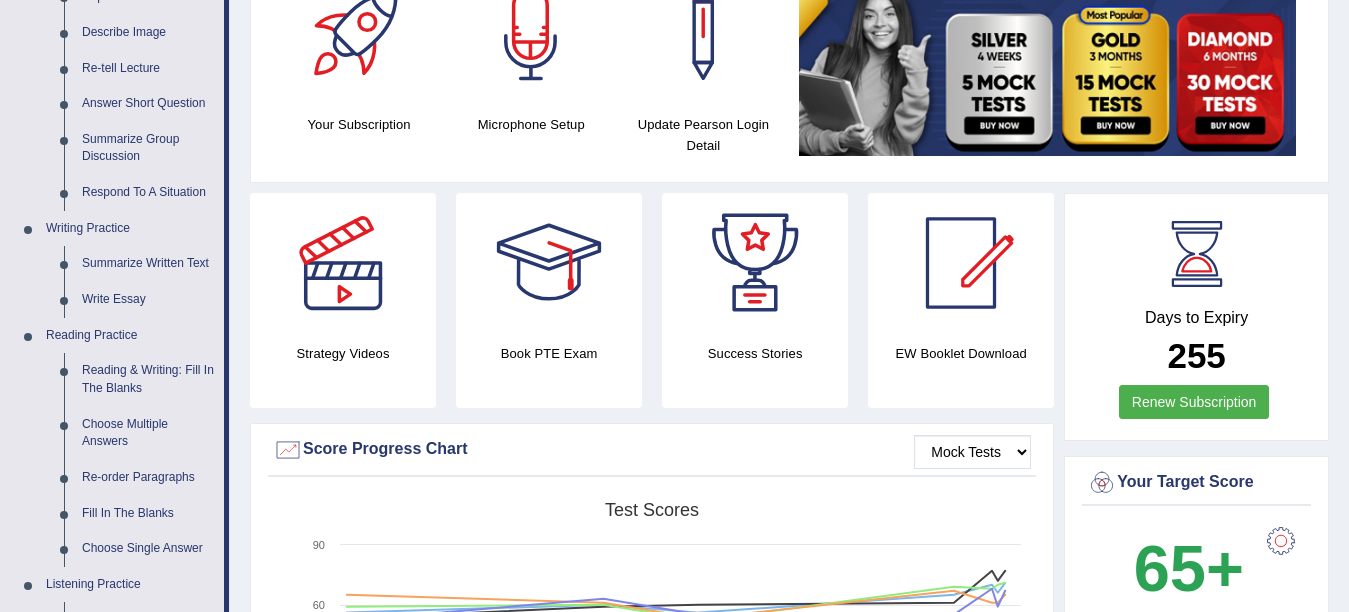 scroll, scrollTop: 316, scrollLeft: 0, axis: vertical 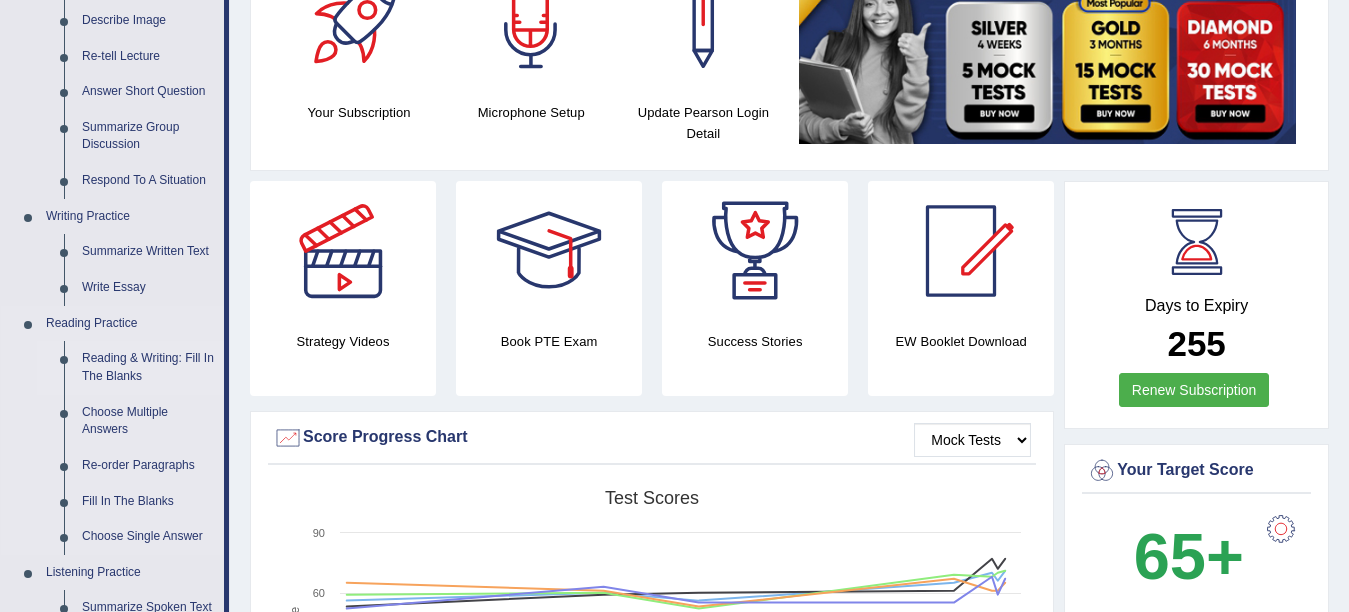 click on "Reading & Writing: Fill In The Blanks" at bounding box center (148, 367) 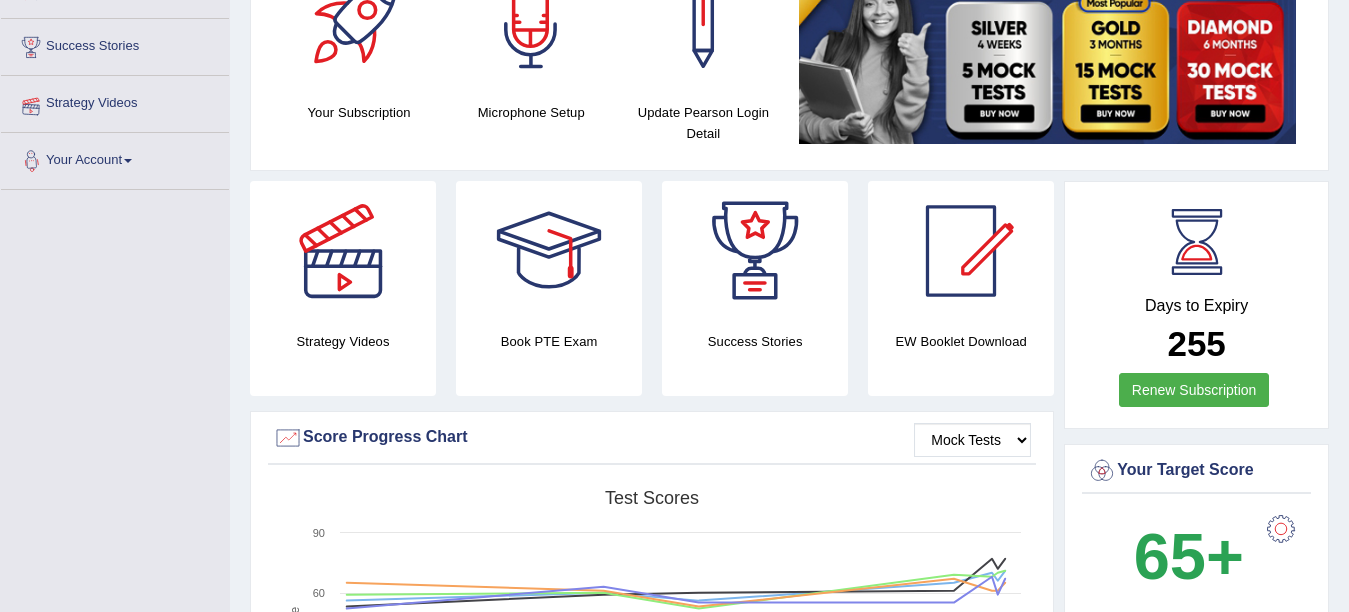scroll, scrollTop: 387, scrollLeft: 0, axis: vertical 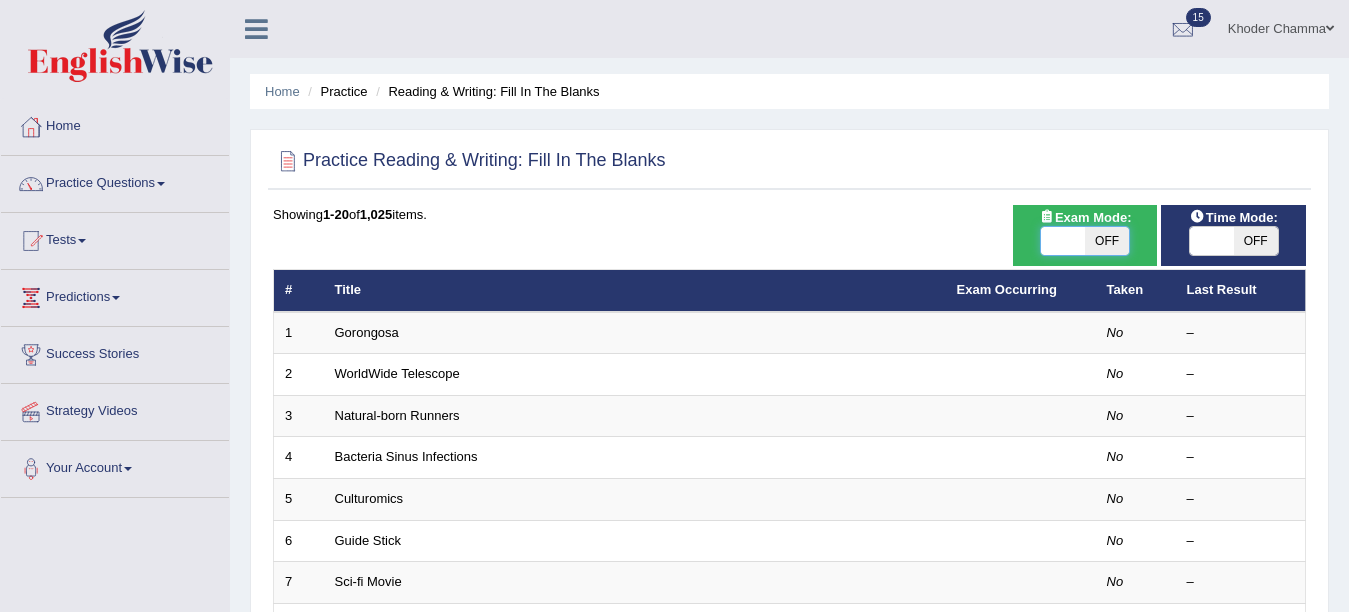 click at bounding box center [1063, 241] 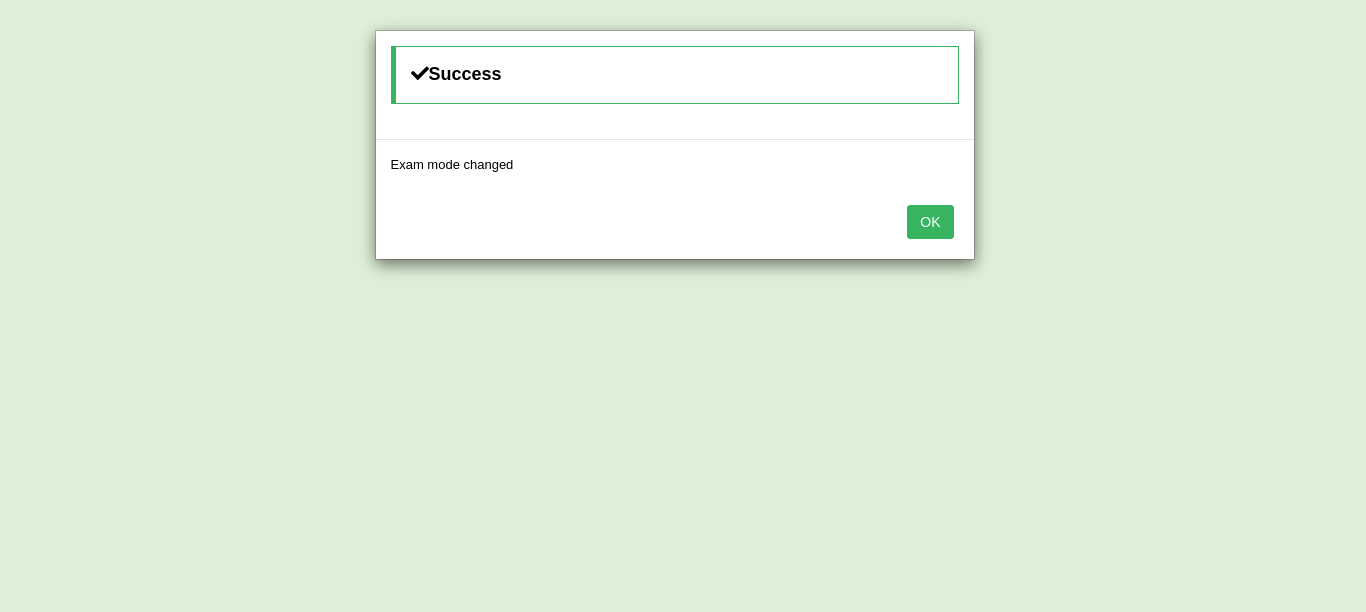 type 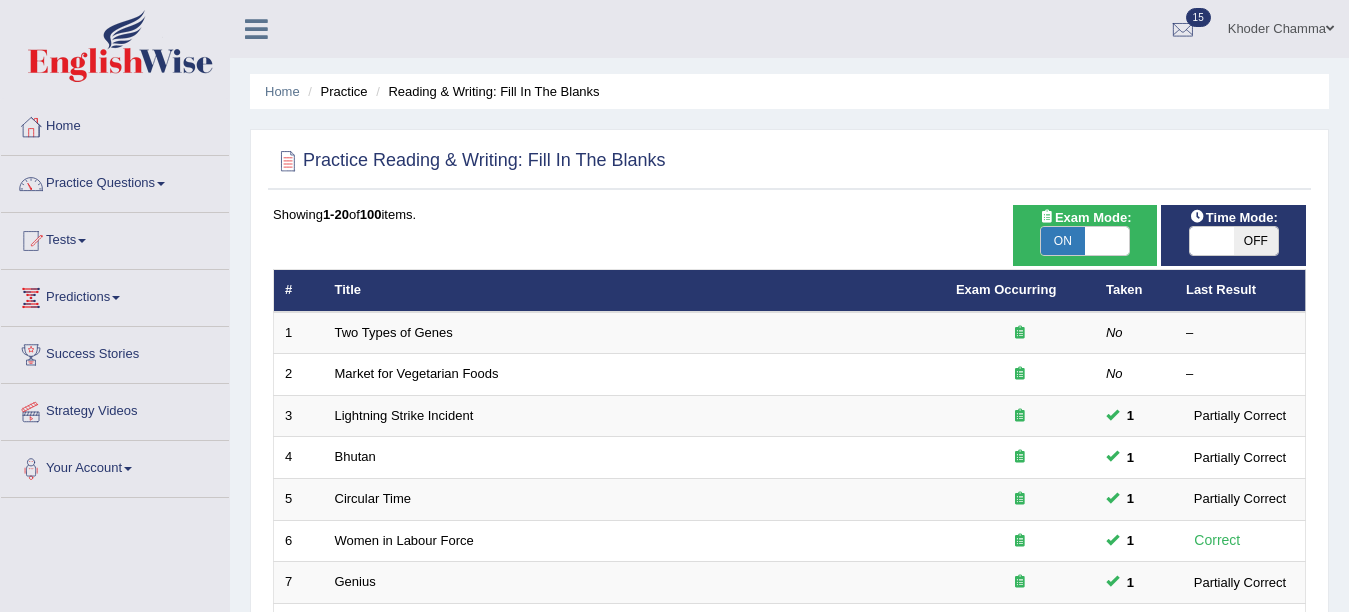 scroll, scrollTop: 0, scrollLeft: 0, axis: both 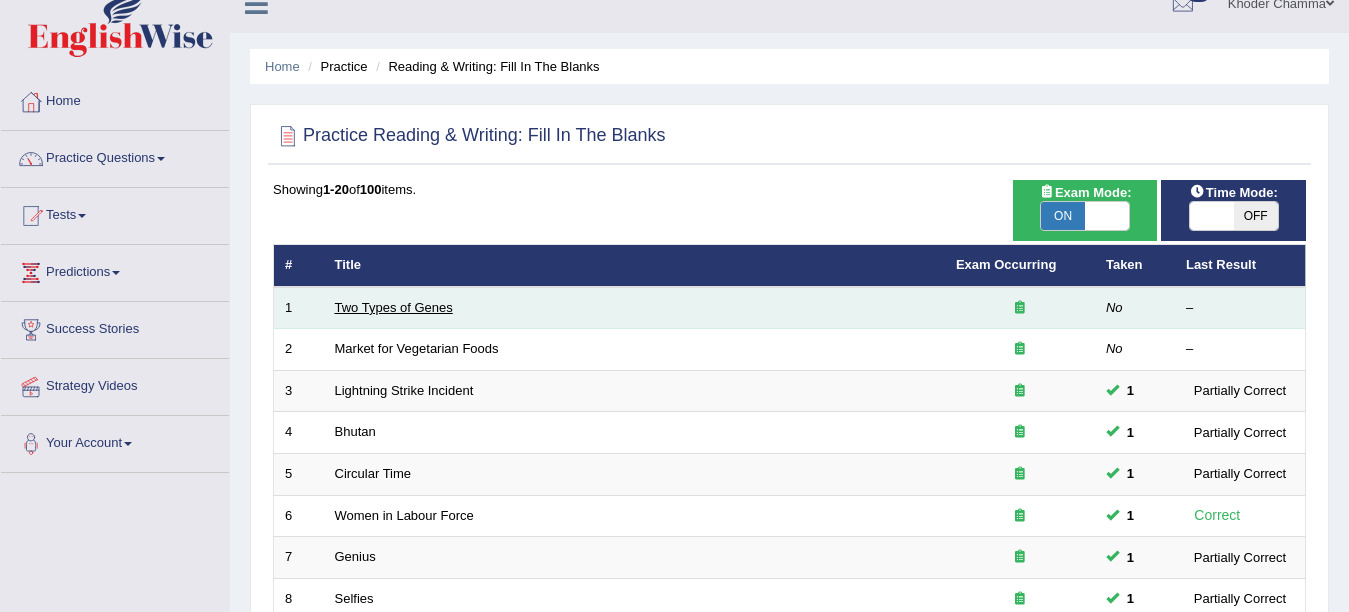 click on "Two Types of Genes" at bounding box center (394, 307) 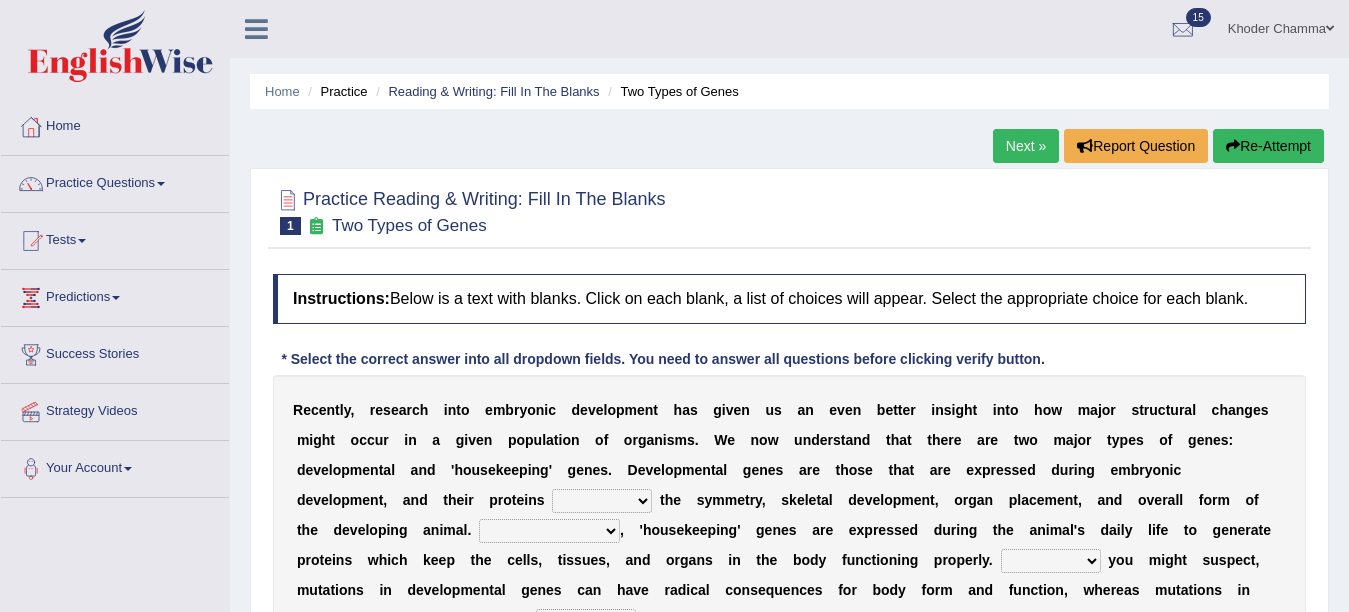 scroll, scrollTop: 0, scrollLeft: 0, axis: both 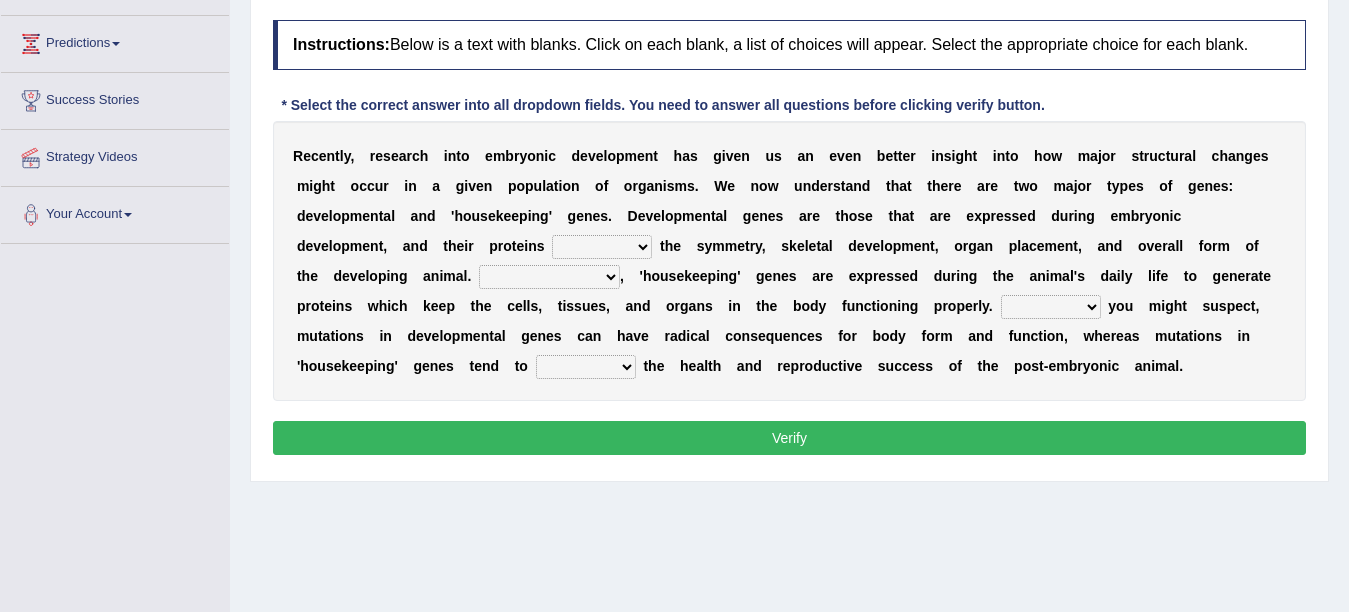 click on "push control hold elevate" at bounding box center [602, 247] 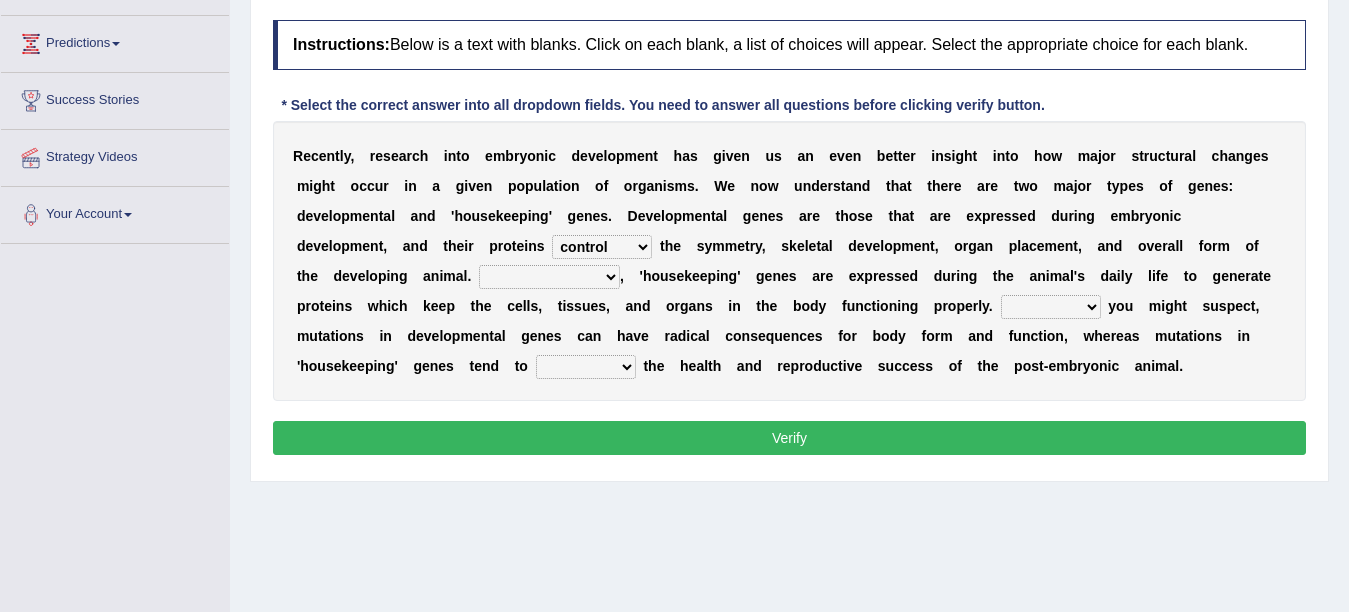 click on "push control hold elevate" at bounding box center [602, 247] 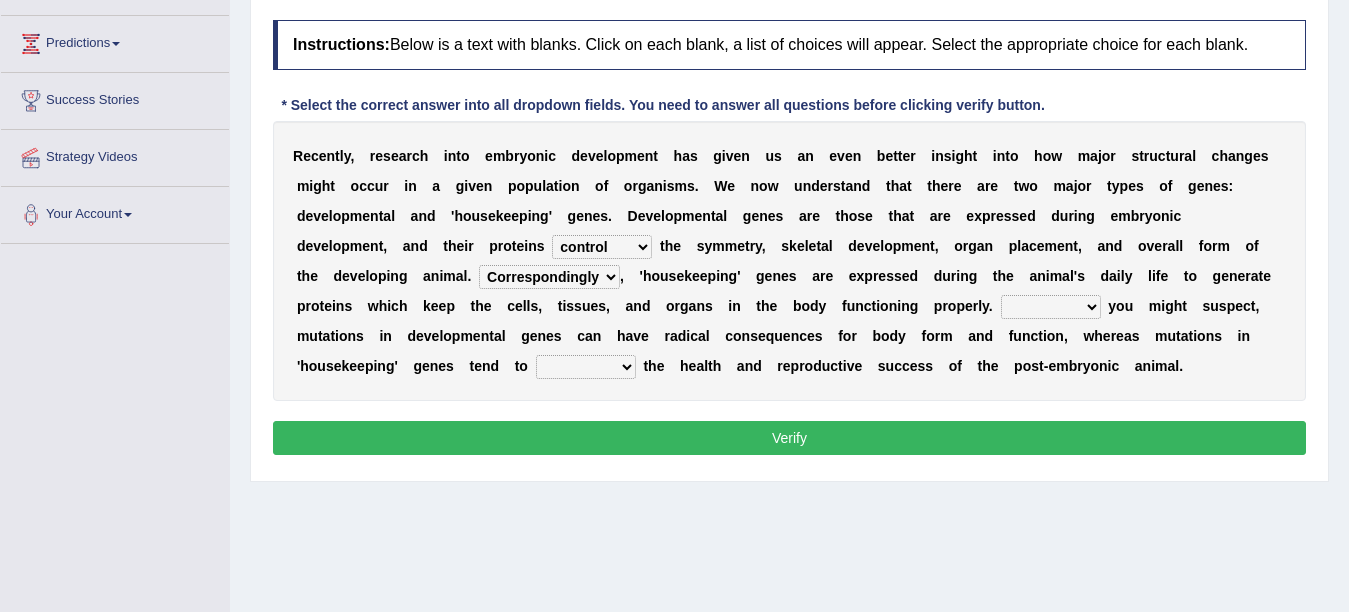 click on "Correspondingly Inclusively Conversely In contrast" at bounding box center [549, 277] 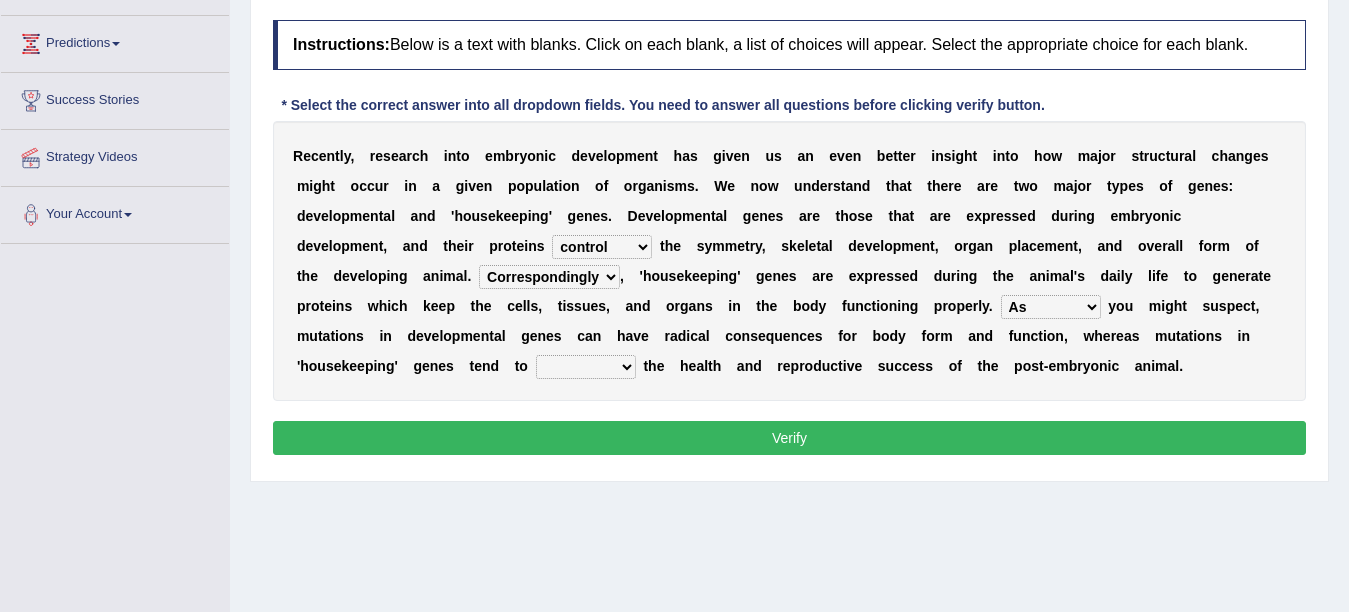 click on "For As With Within" at bounding box center (1051, 307) 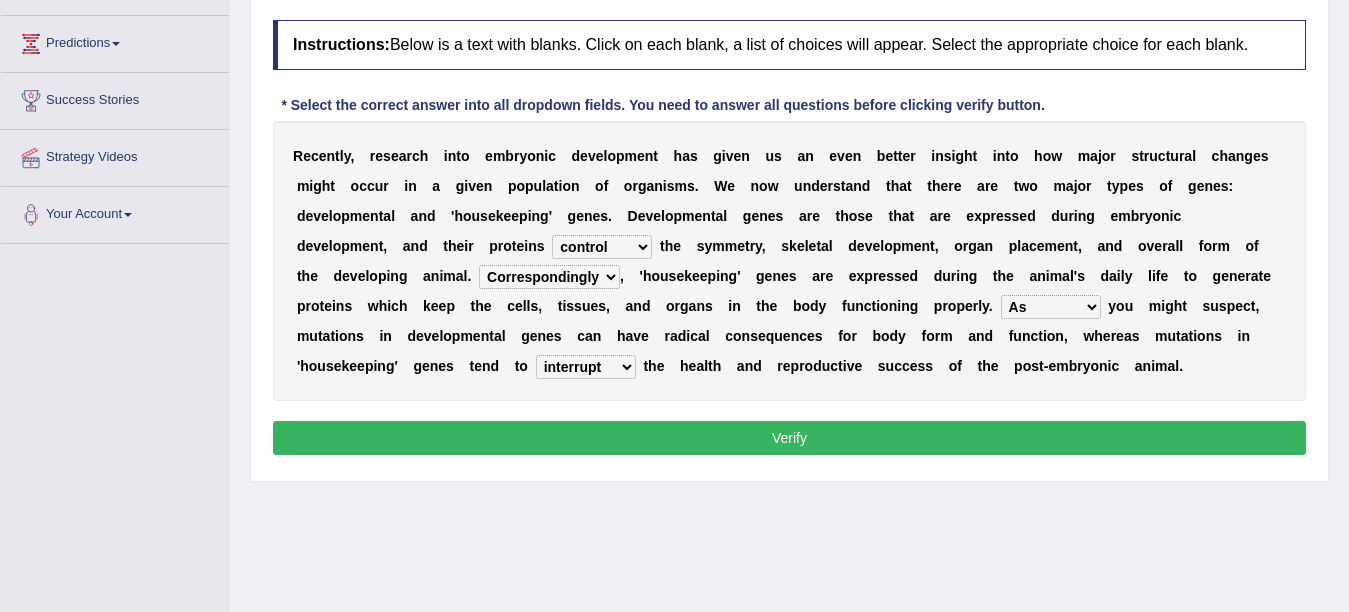 click on "affect effect interrupt defect" at bounding box center [586, 367] 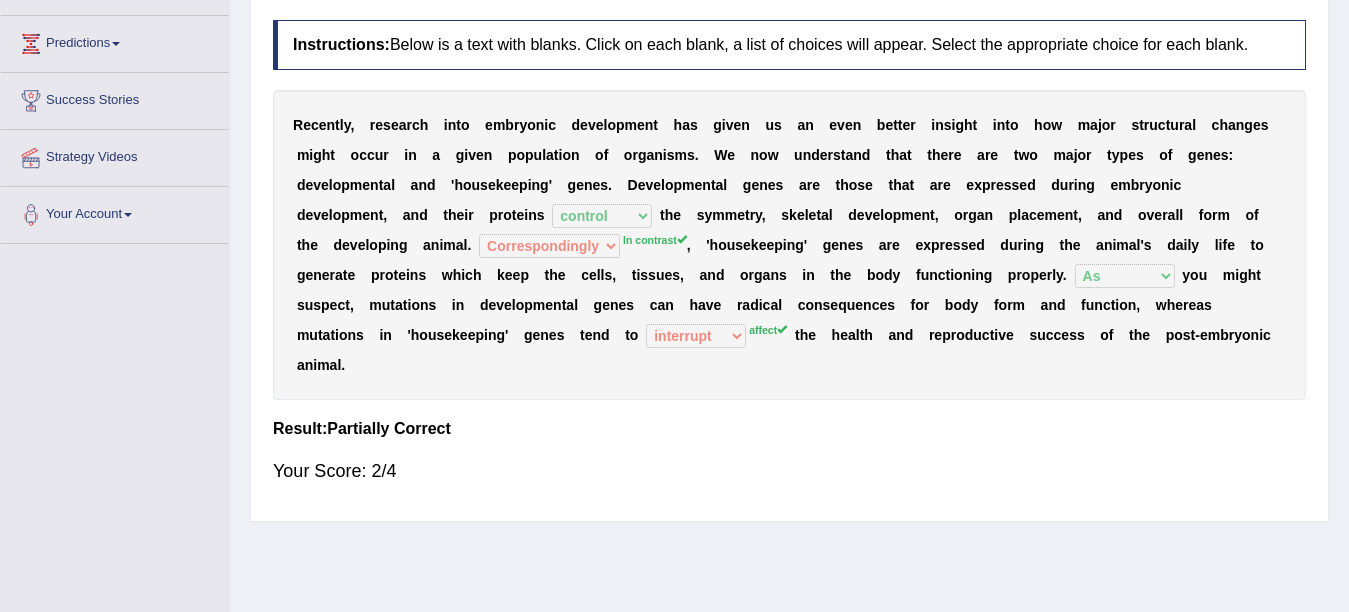 drag, startPoint x: 1360, startPoint y: 193, endPoint x: 974, endPoint y: 365, distance: 422.58728 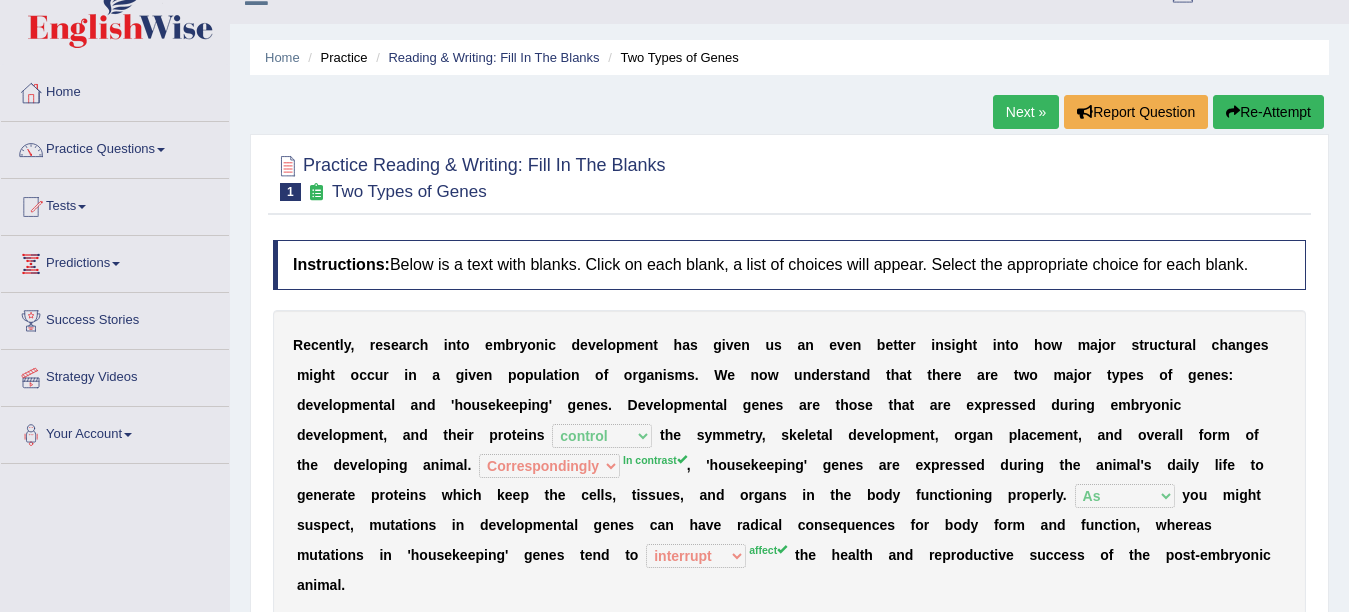 scroll, scrollTop: 0, scrollLeft: 0, axis: both 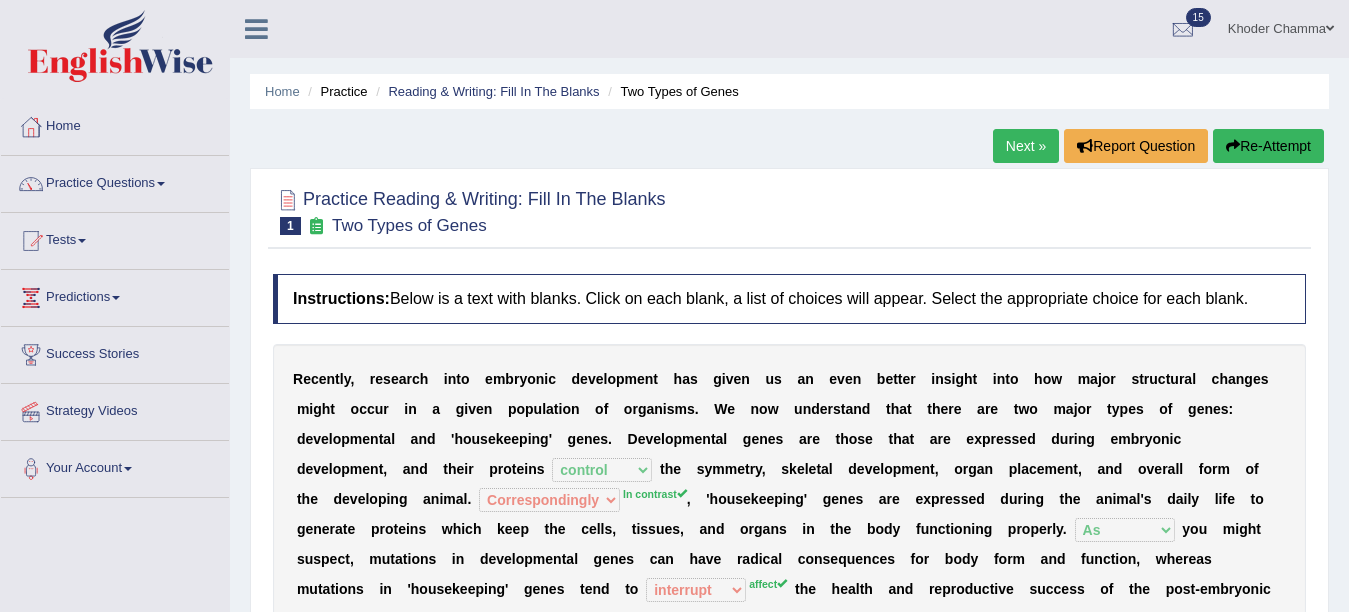 click on "Next »" at bounding box center [1026, 146] 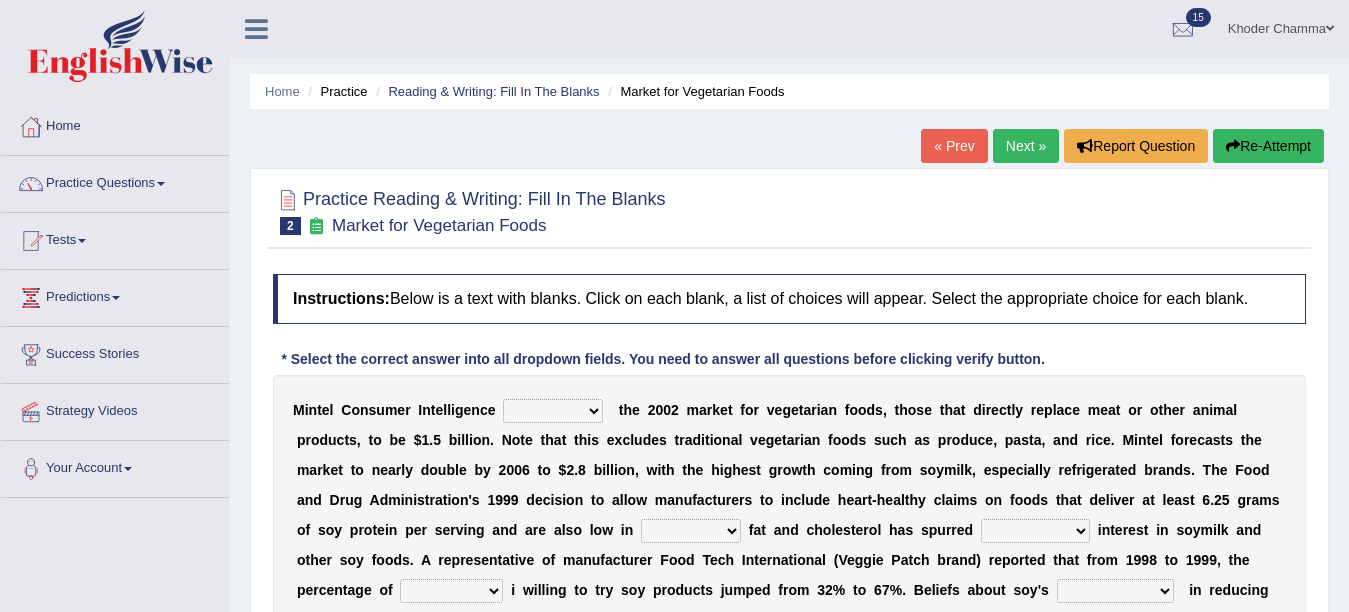 scroll, scrollTop: 0, scrollLeft: 0, axis: both 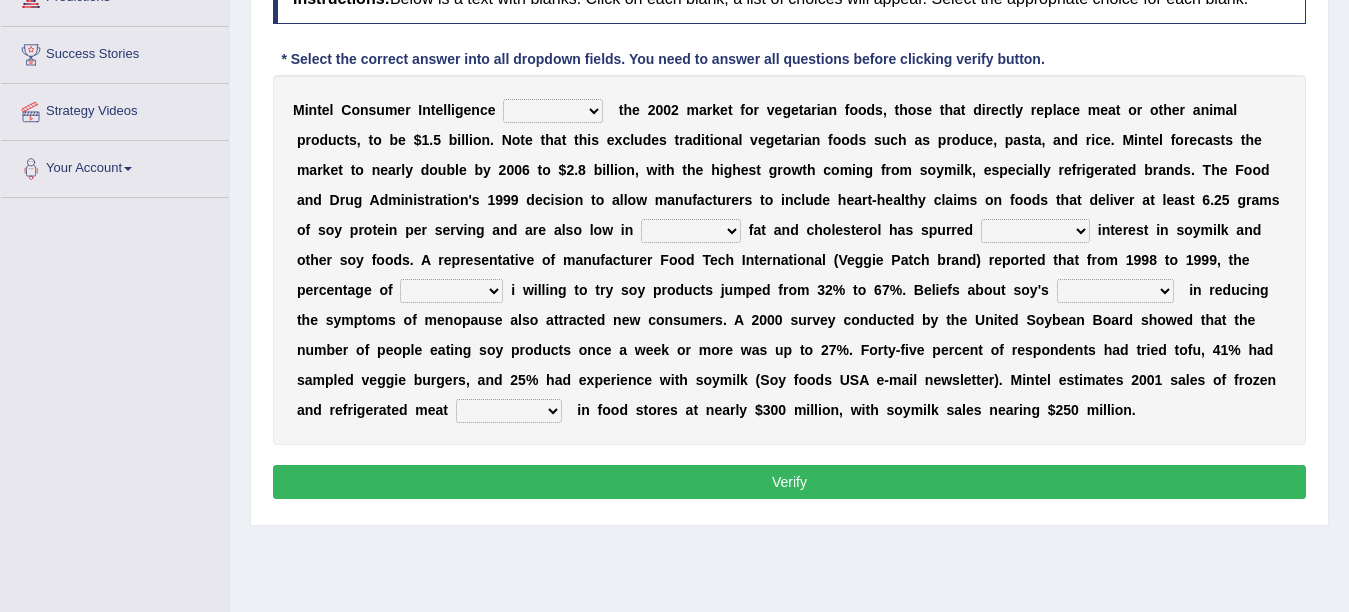 click on "deals fulfills creates estimates" at bounding box center (553, 111) 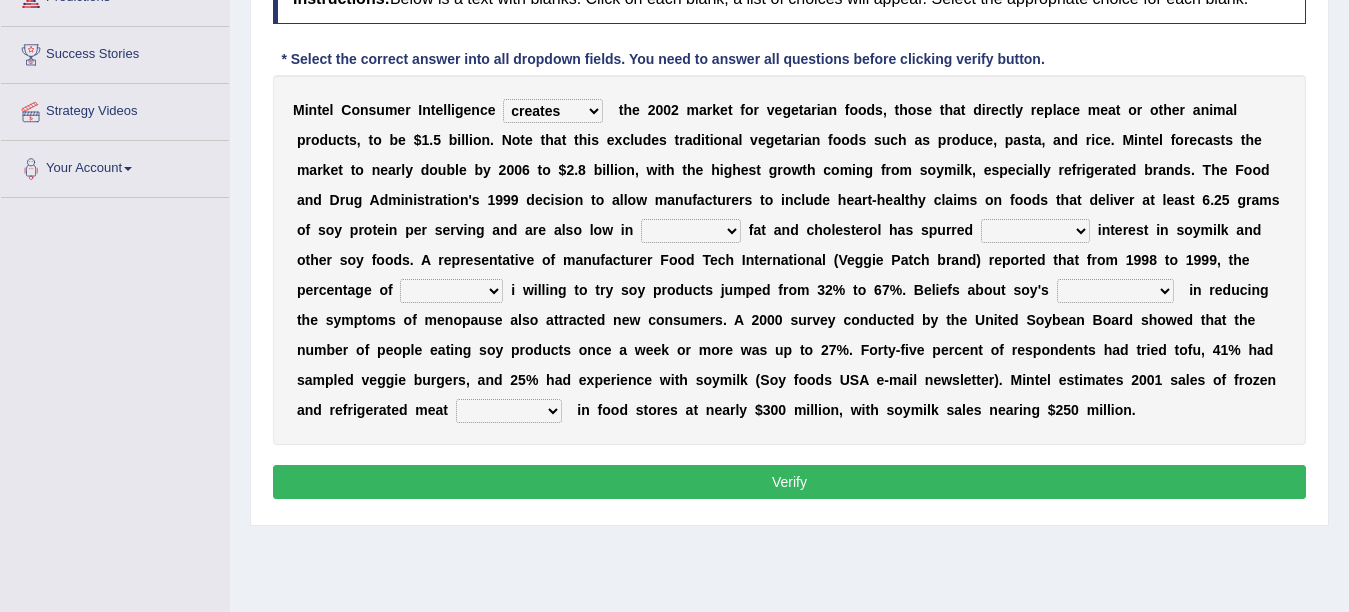 click on "deals fulfills creates estimates" at bounding box center (553, 111) 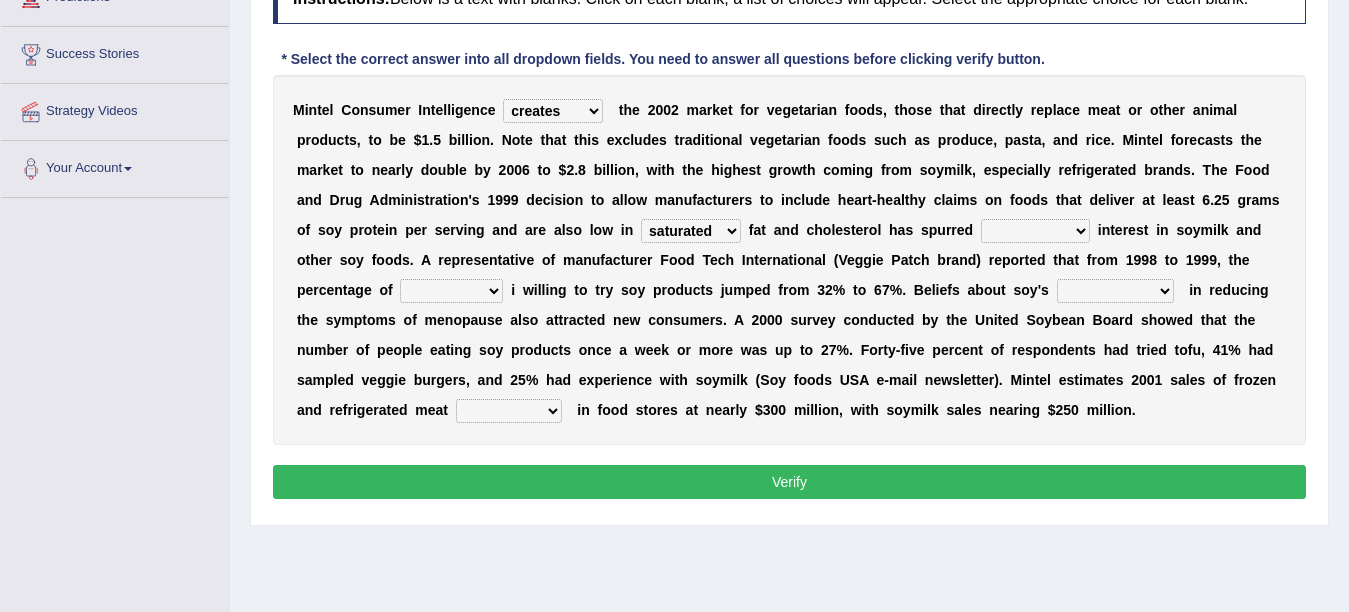 click on "saturated solid acid liquid" at bounding box center (691, 231) 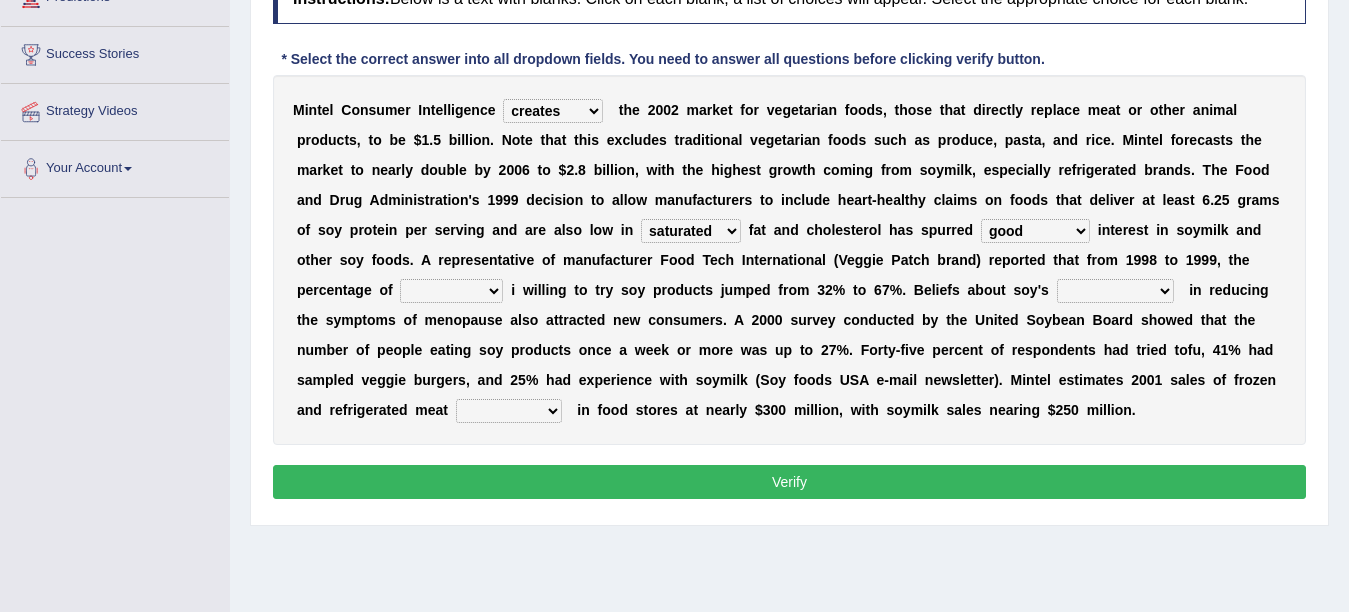 click on "good big tremendous extreme" at bounding box center [1035, 231] 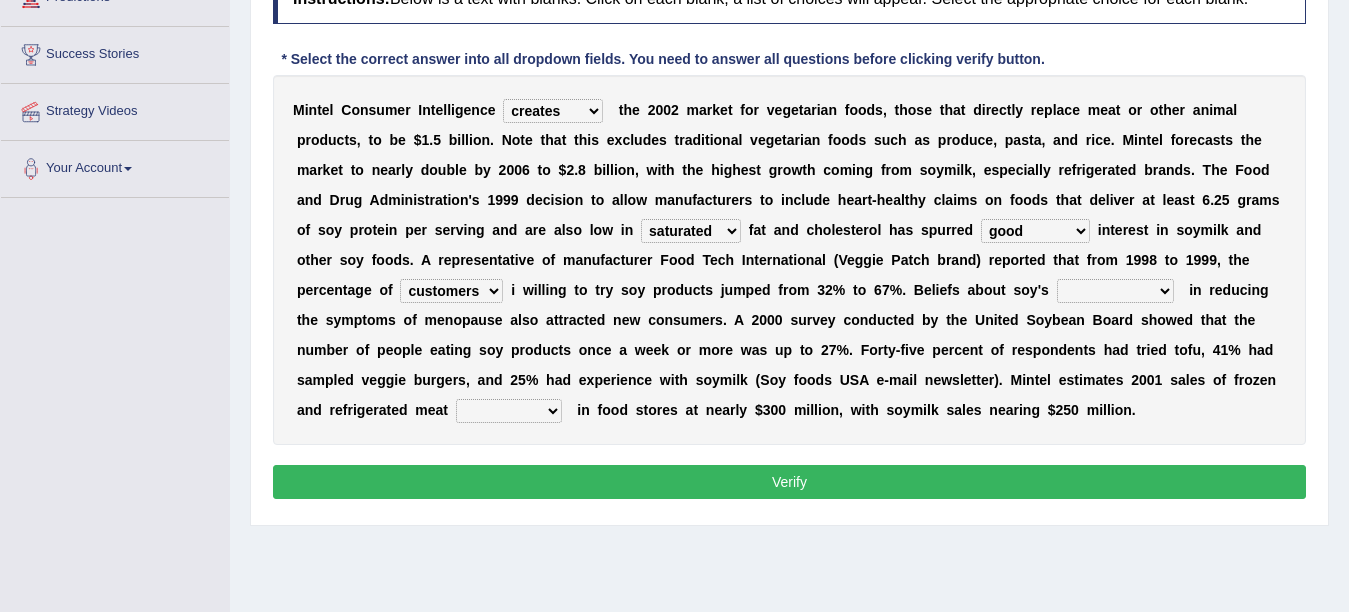 click on "guests consumers customers clients" at bounding box center (451, 291) 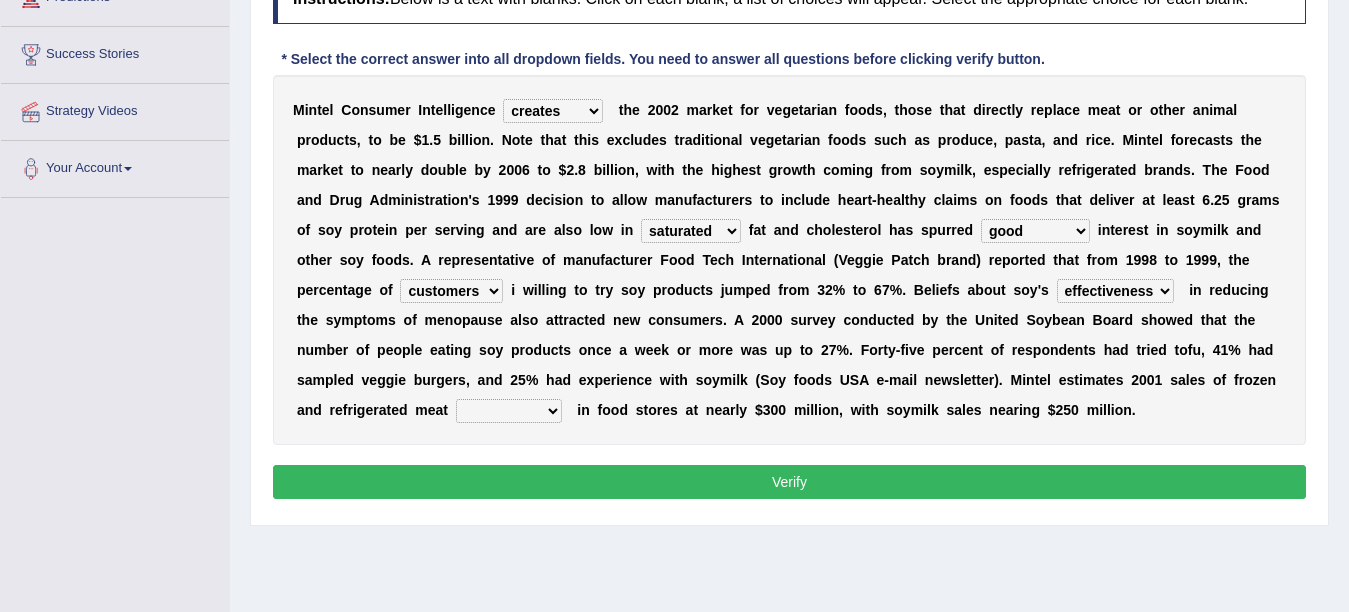 click on "effectiveness timeliness efficiency goodness" at bounding box center (1115, 291) 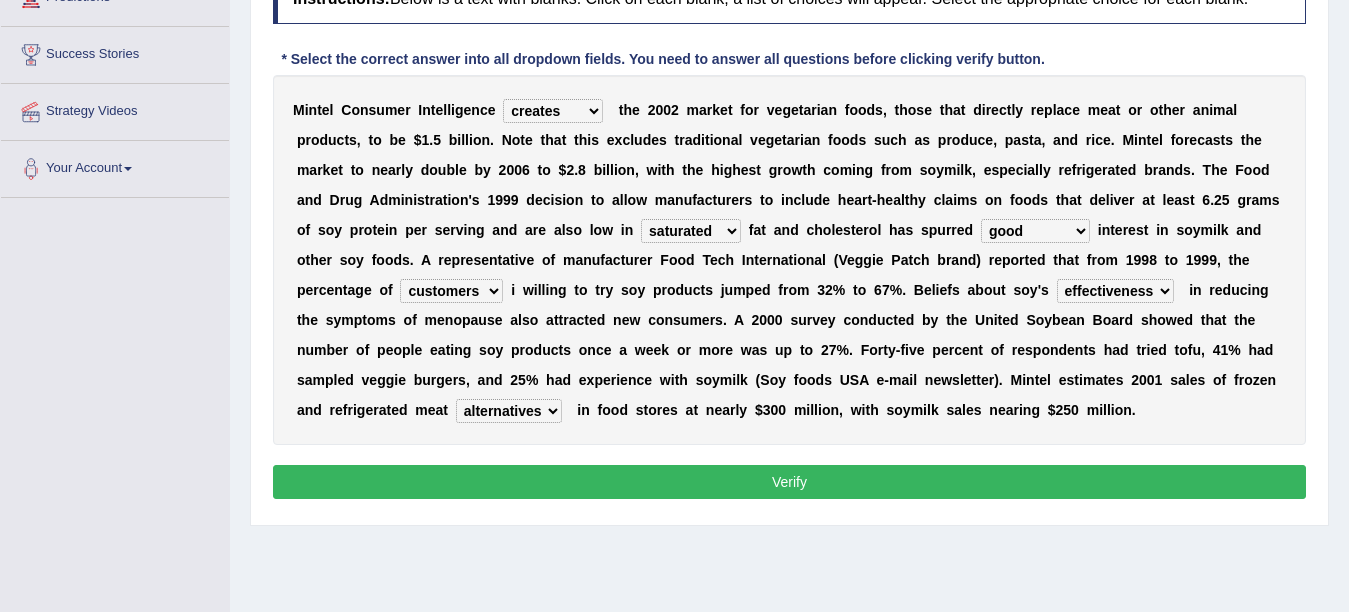 click on "foods choices staffs alternatives" at bounding box center (509, 411) 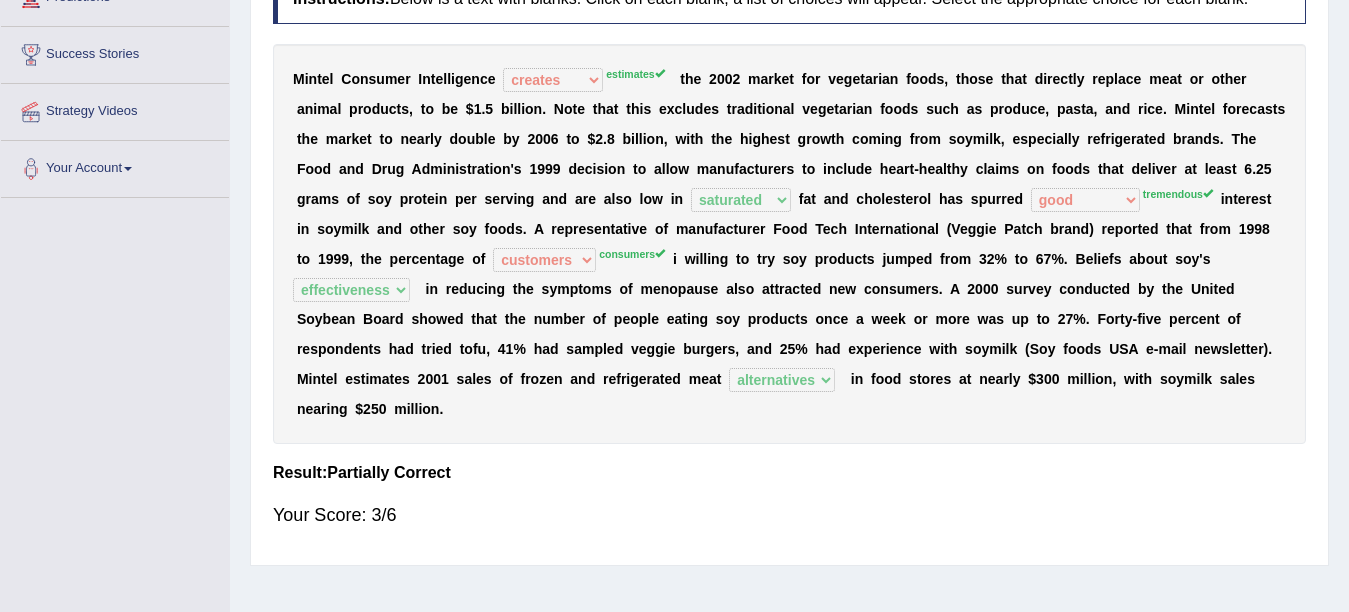 scroll, scrollTop: 52, scrollLeft: 0, axis: vertical 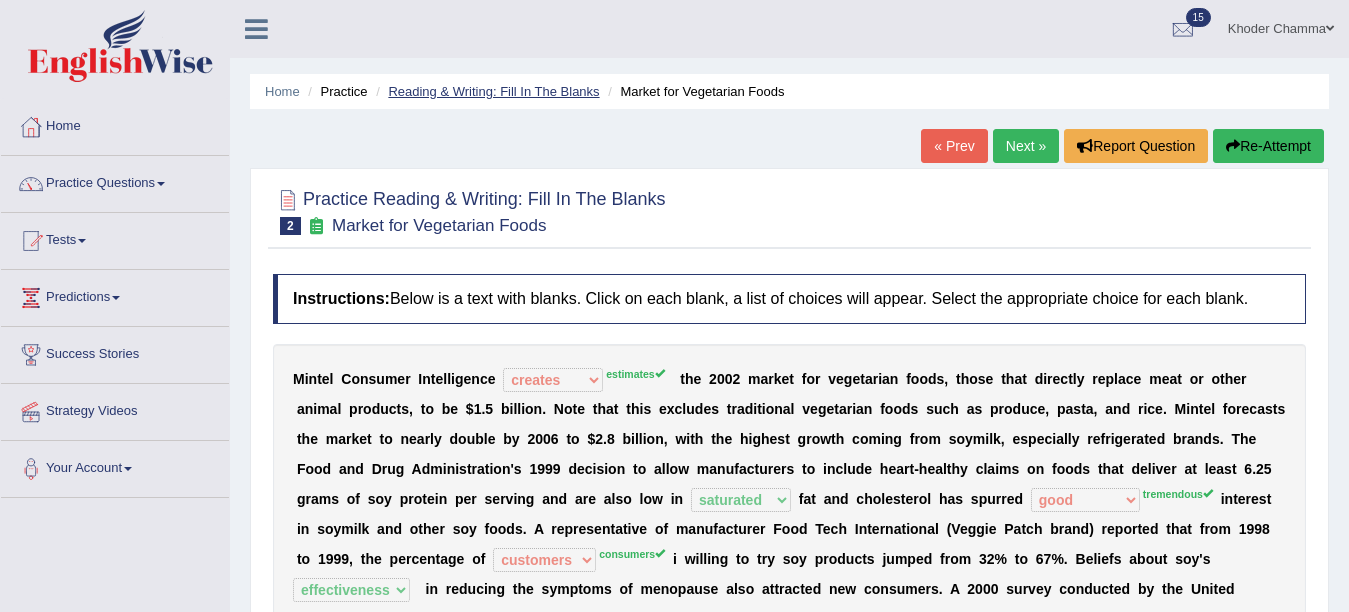 click on "Reading & Writing: Fill In The Blanks" at bounding box center (493, 91) 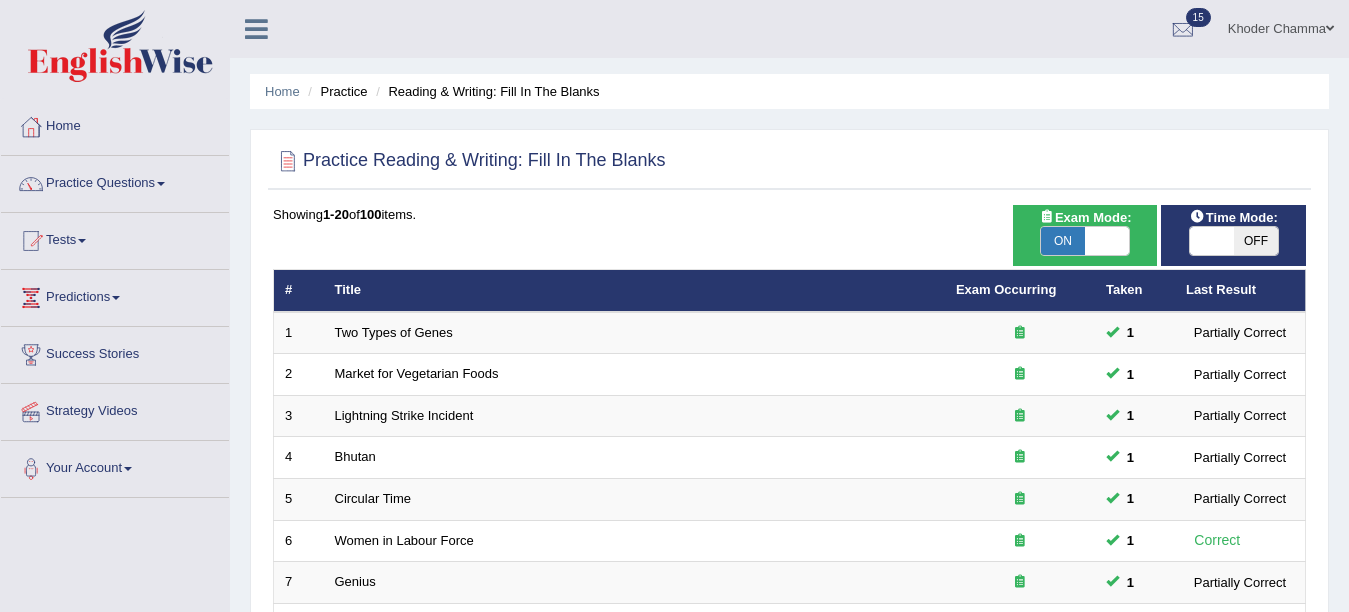 scroll, scrollTop: 320, scrollLeft: 0, axis: vertical 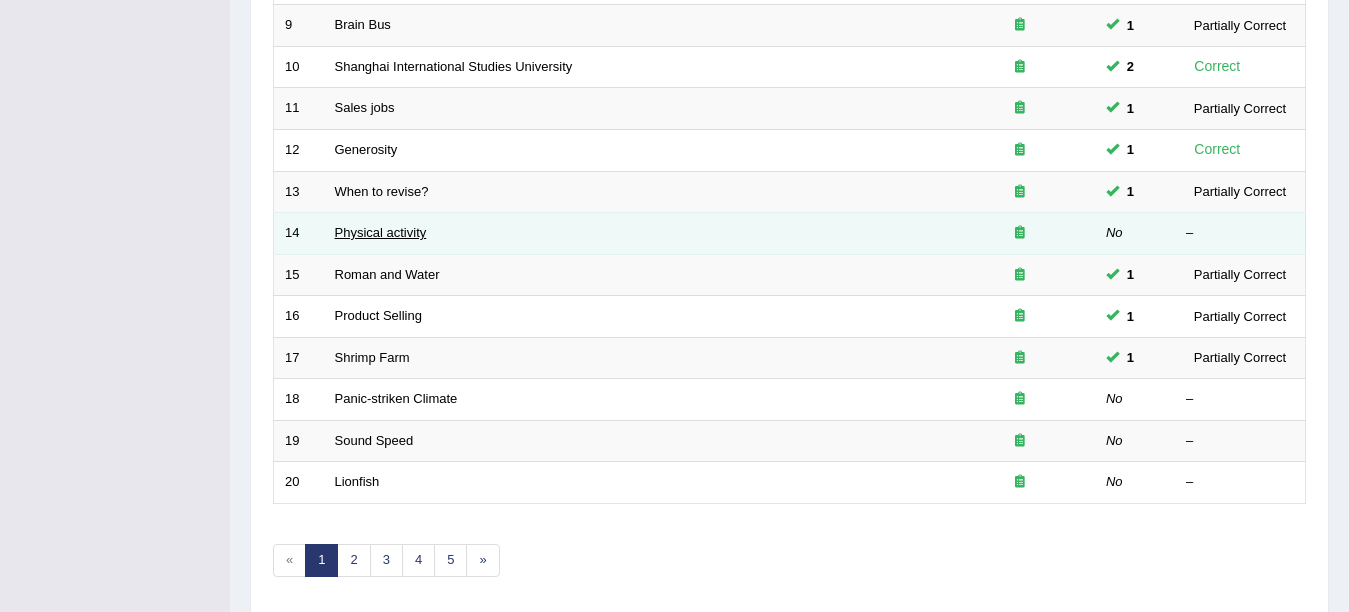 click on "Physical activity" at bounding box center (381, 232) 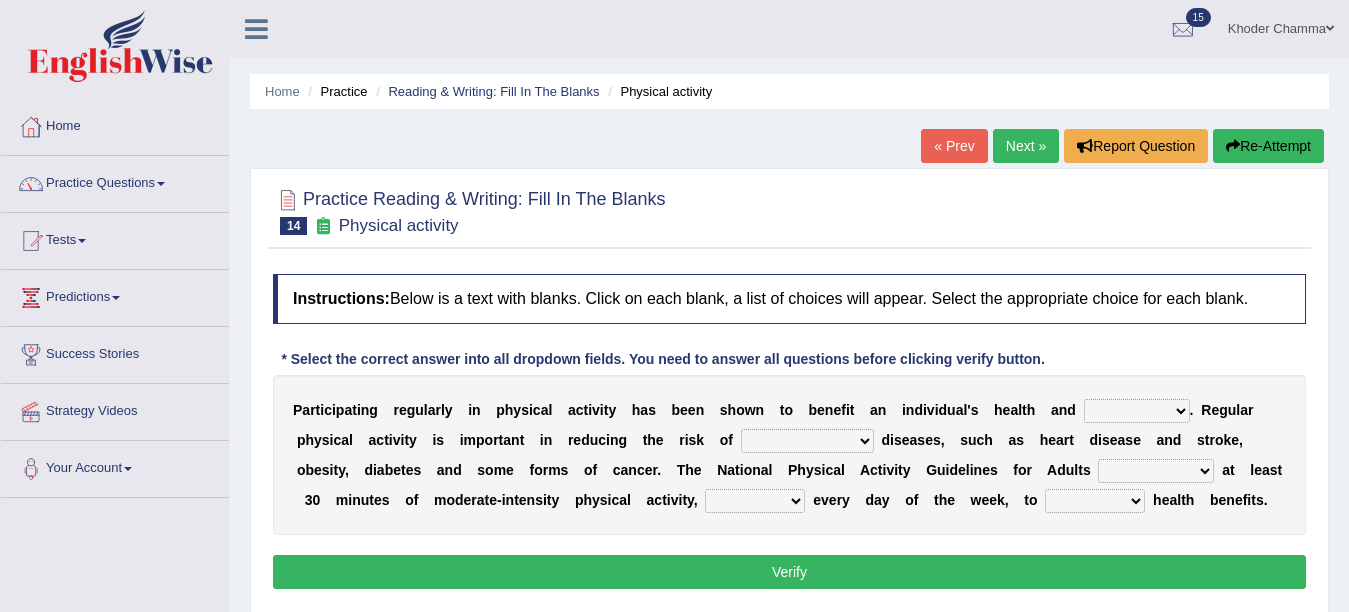 scroll, scrollTop: 0, scrollLeft: 0, axis: both 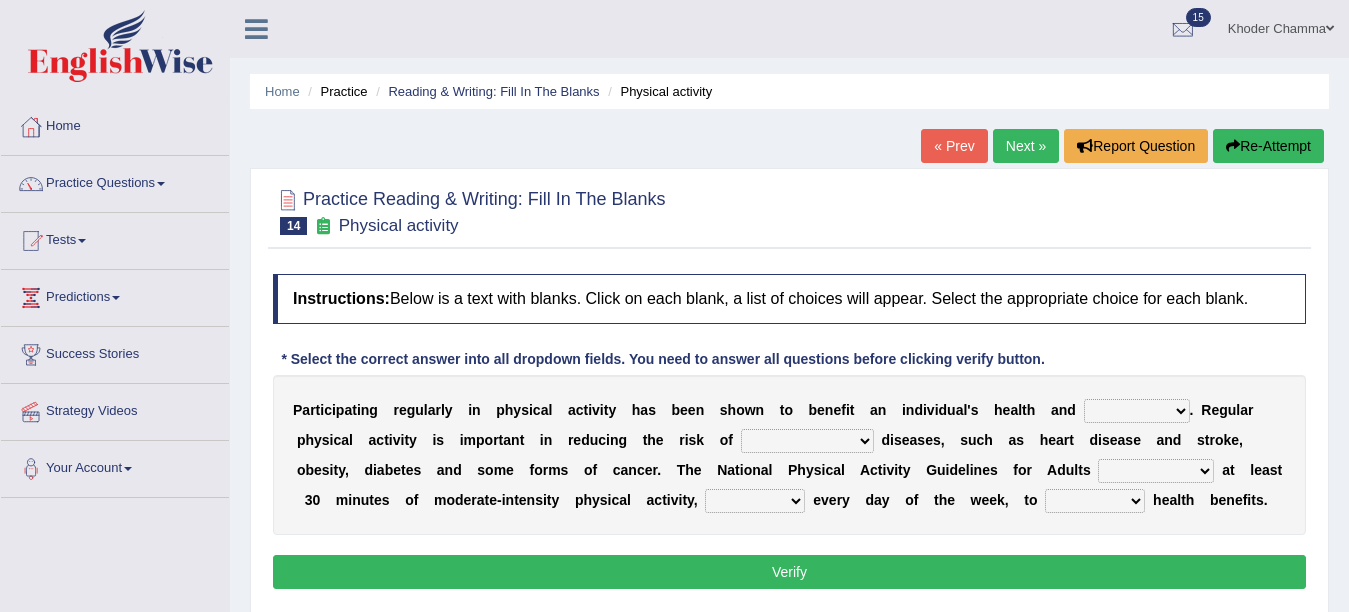 click on "values immortality expectation wellbeing" at bounding box center [1137, 411] 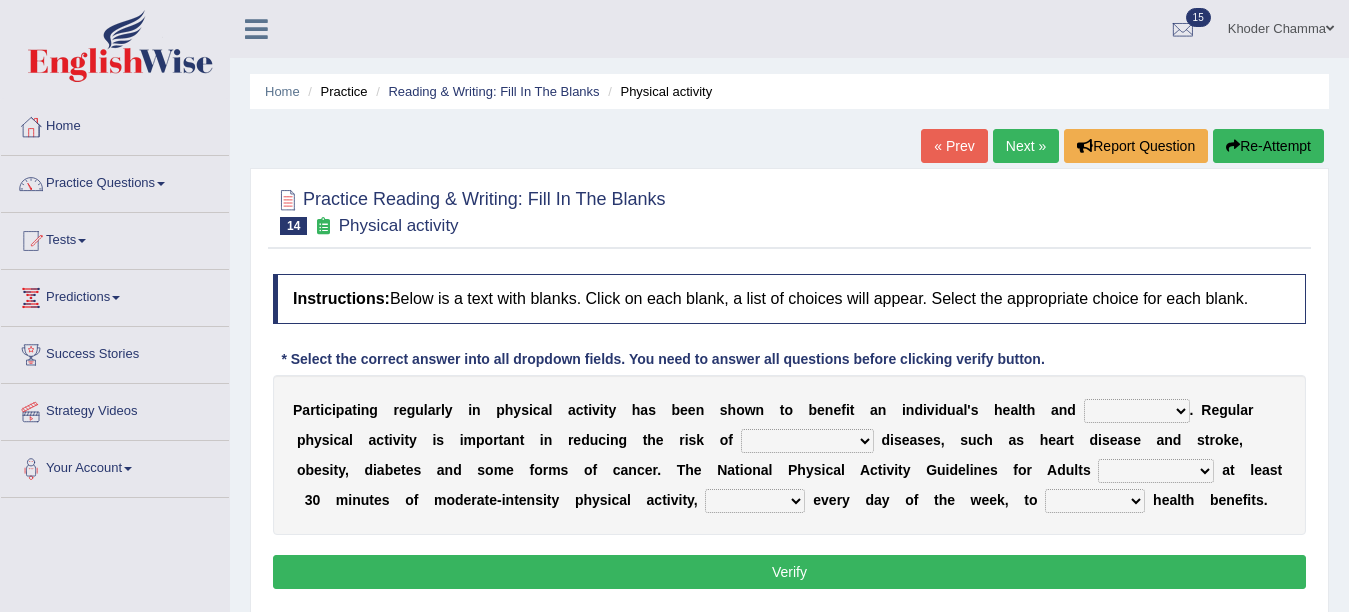 select on "wellbeing" 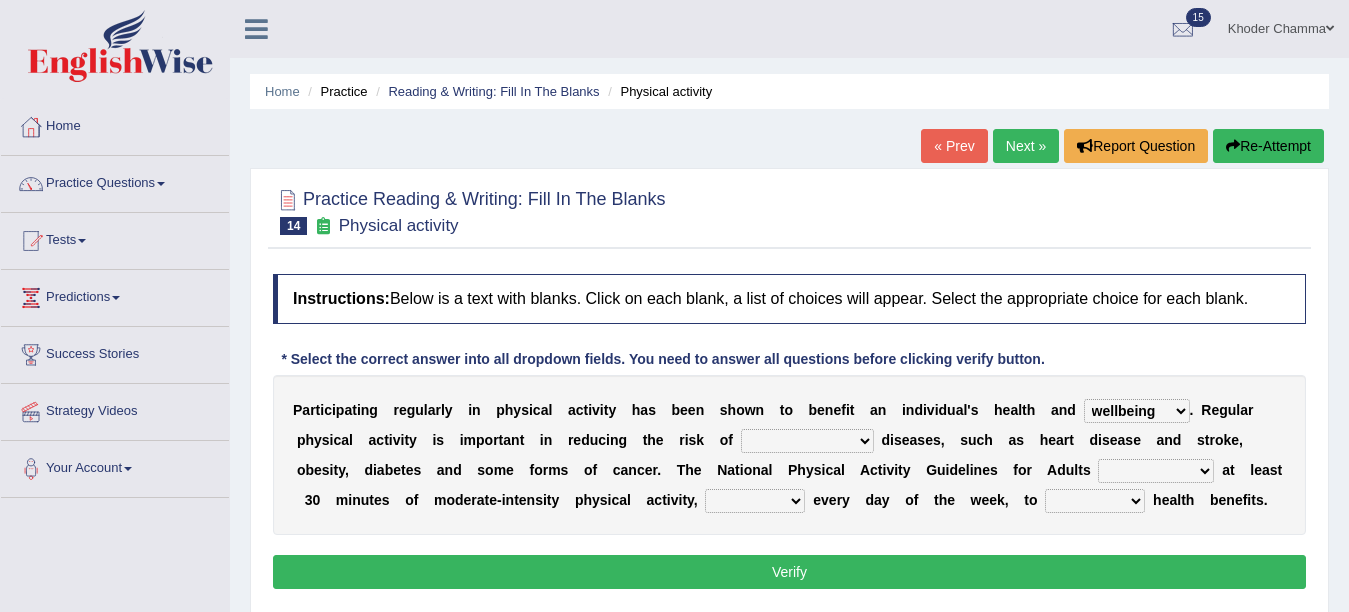 click on "values immortality expectation wellbeing" at bounding box center (1137, 411) 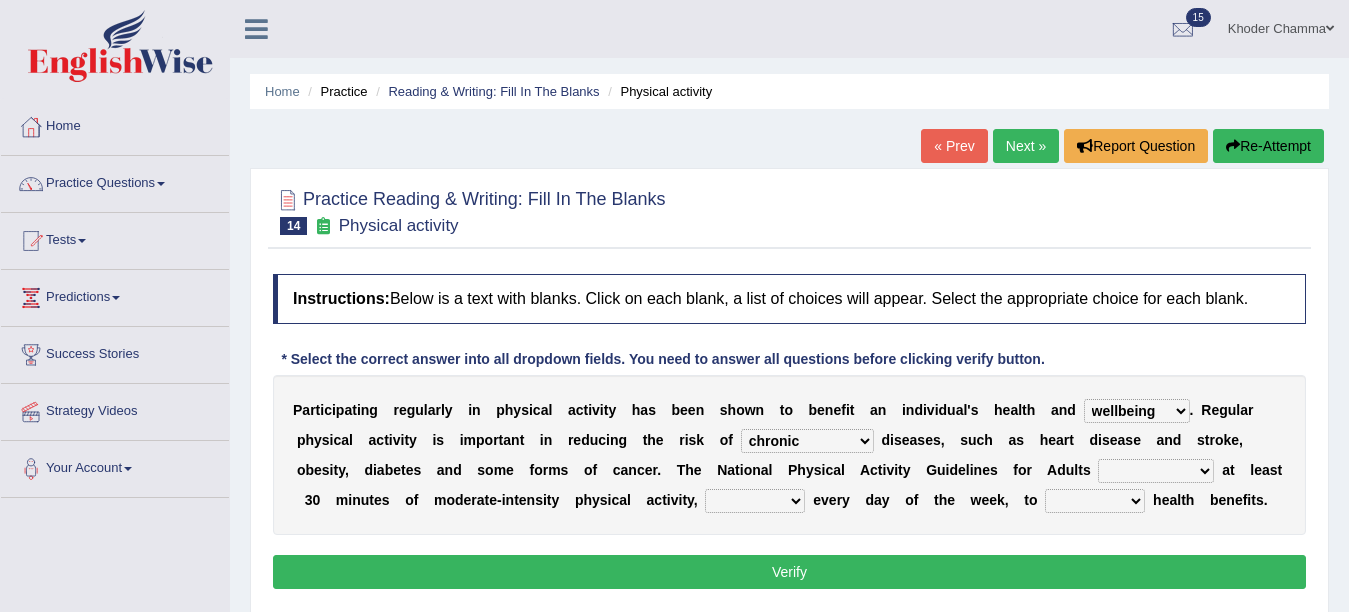 click on "chronic contraindicated untouched detectable" at bounding box center (807, 441) 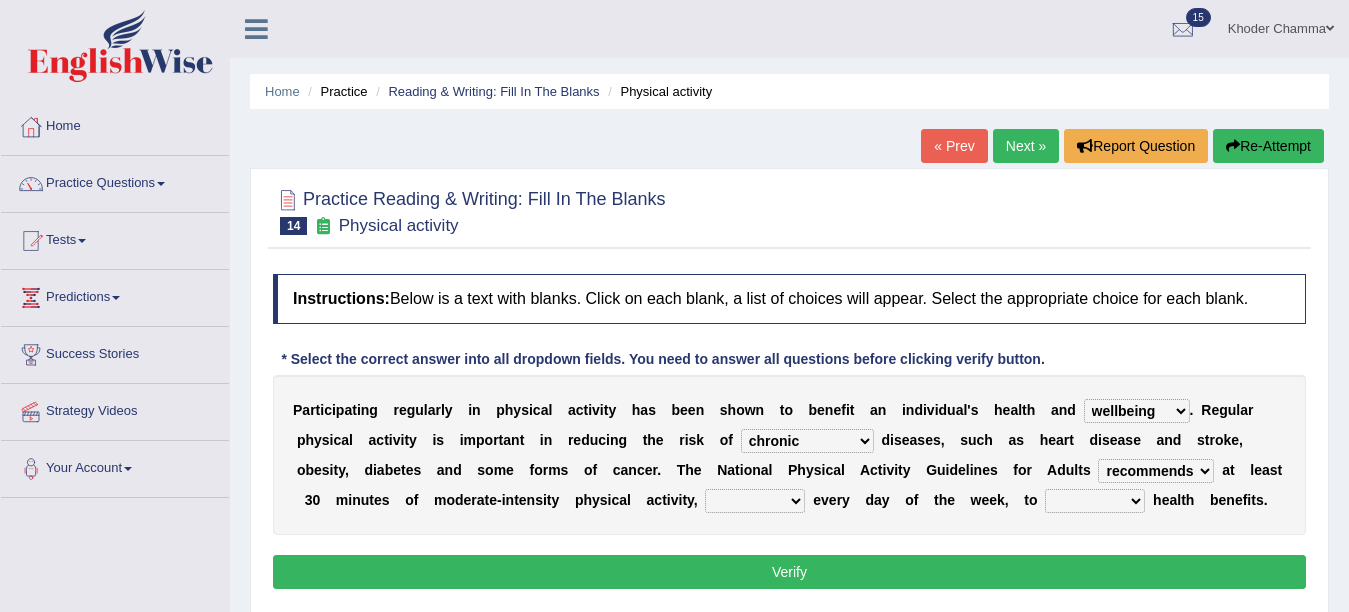 click on "excludes recommends denotes defies" at bounding box center [1156, 471] 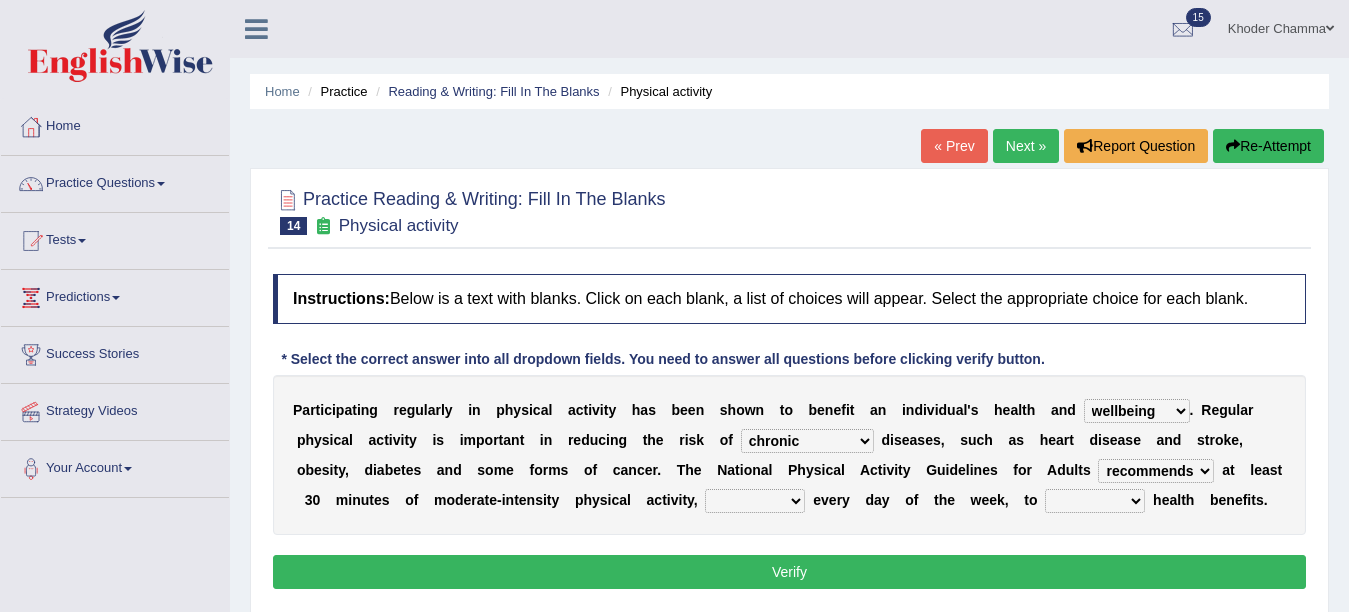 select on "absolutely" 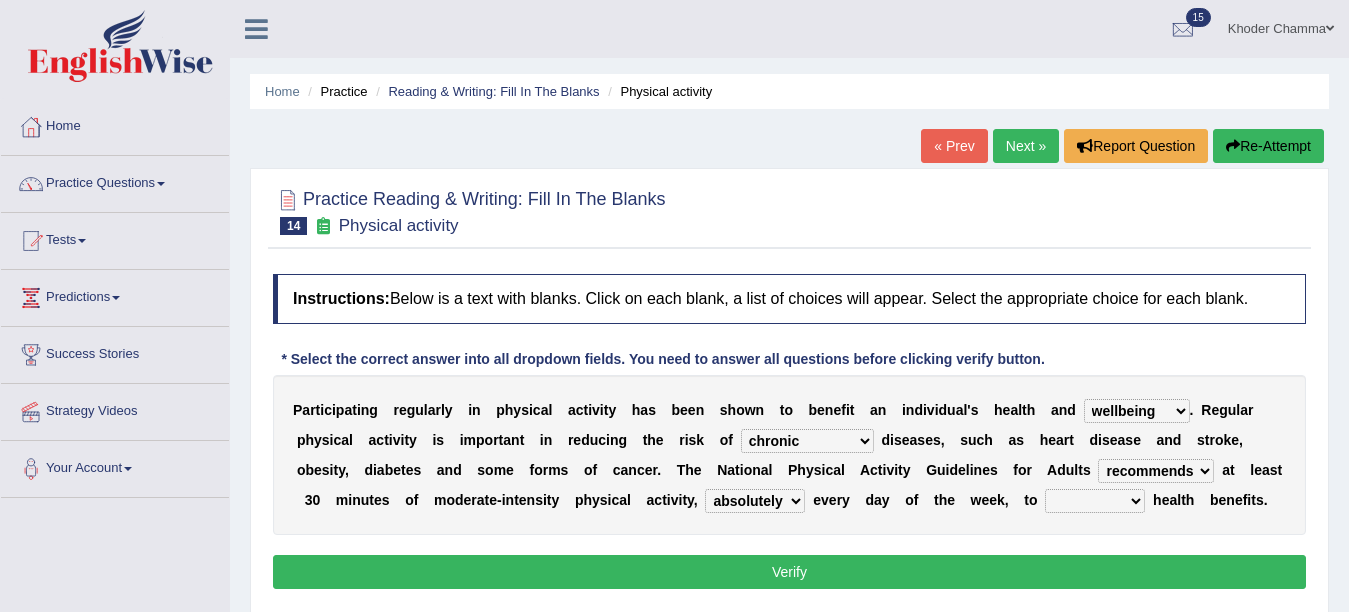 click on "relatively absolutely preferably namely" at bounding box center (755, 501) 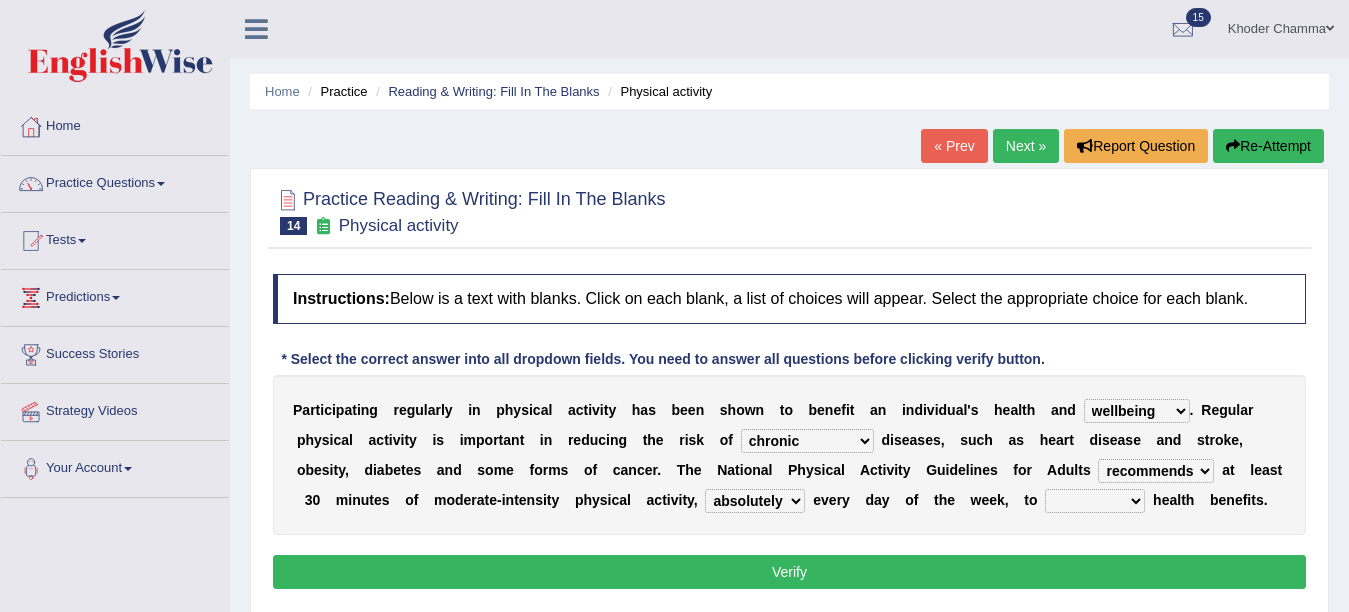 click on "charge obtain weigh estimate" at bounding box center (1095, 501) 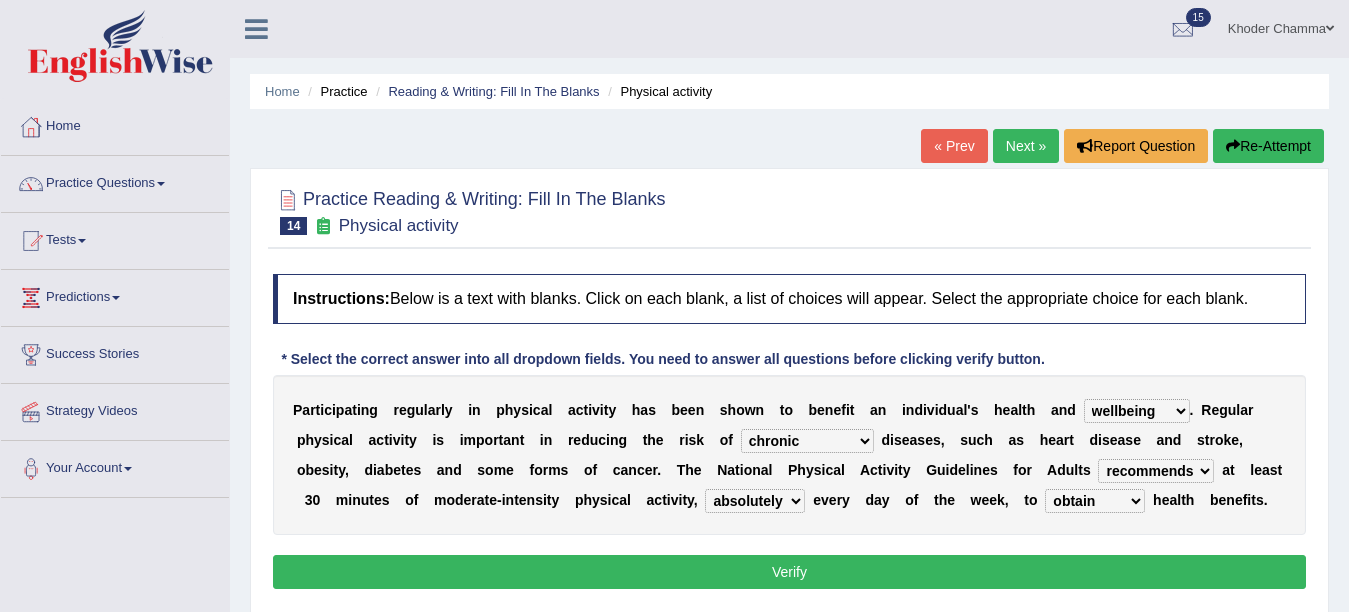 click on "charge obtain weigh estimate" at bounding box center [1095, 501] 